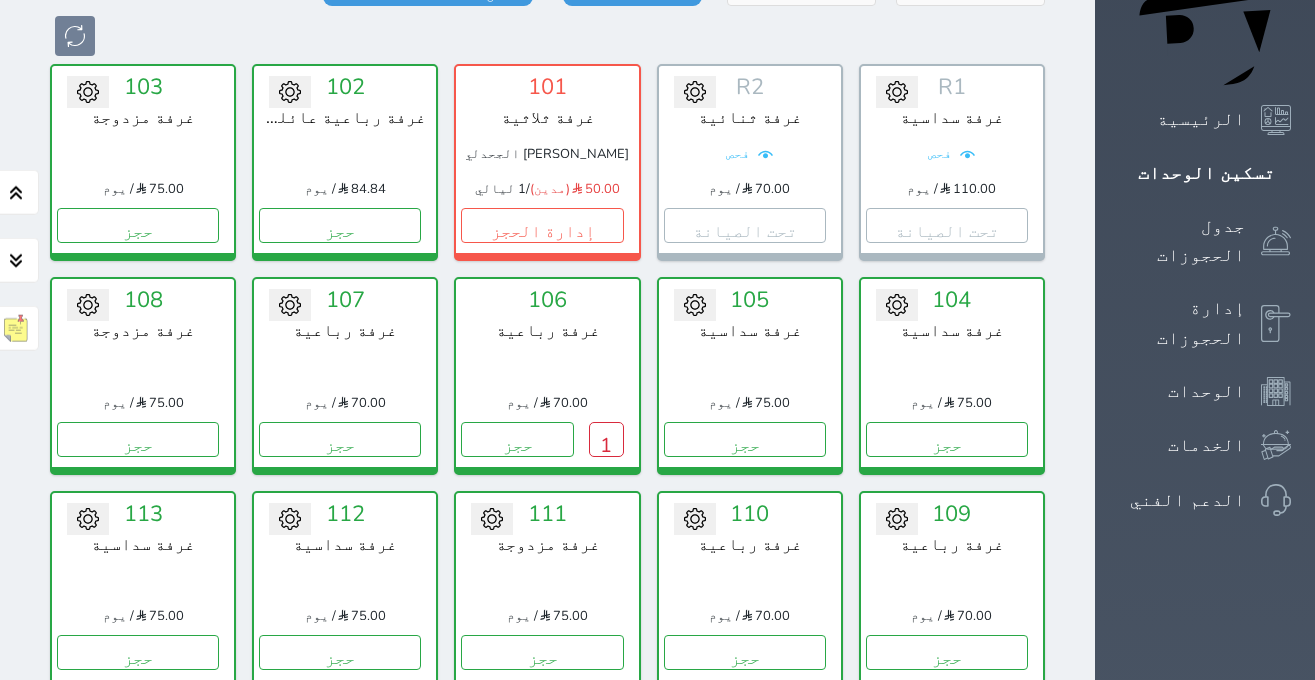 scroll, scrollTop: 126, scrollLeft: 0, axis: vertical 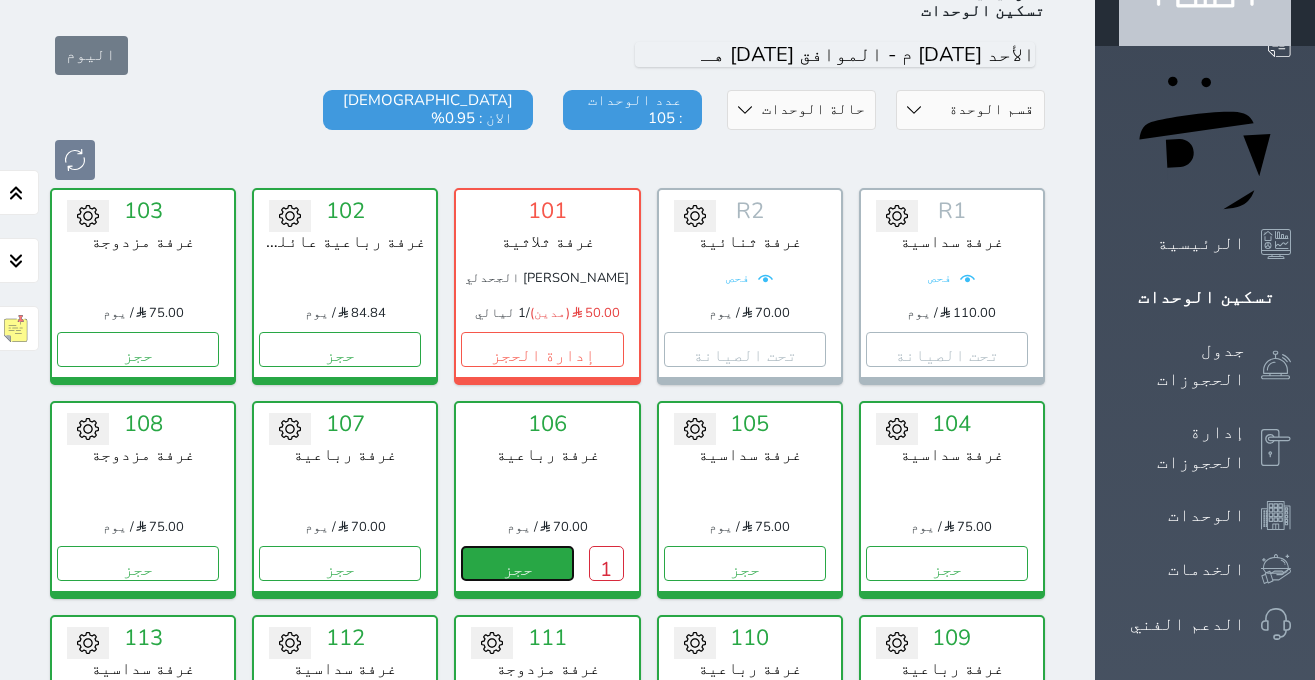 click on "حجز" at bounding box center [517, 563] 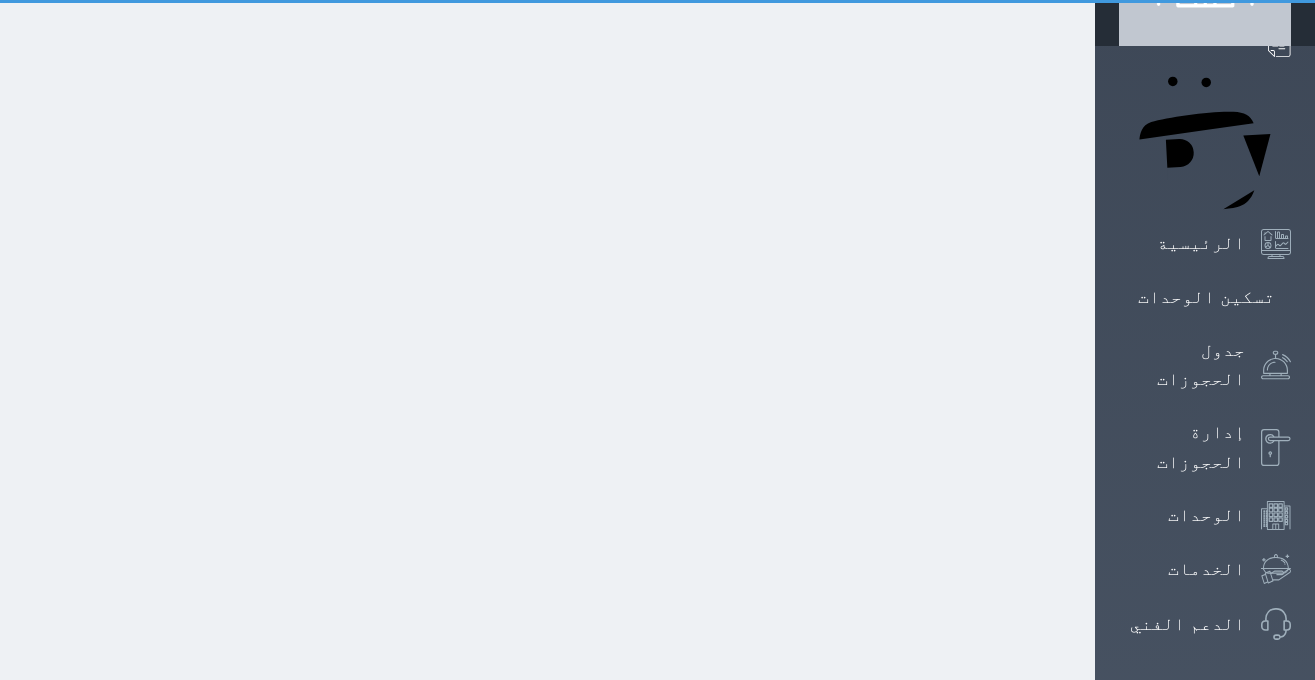 scroll, scrollTop: 53, scrollLeft: 0, axis: vertical 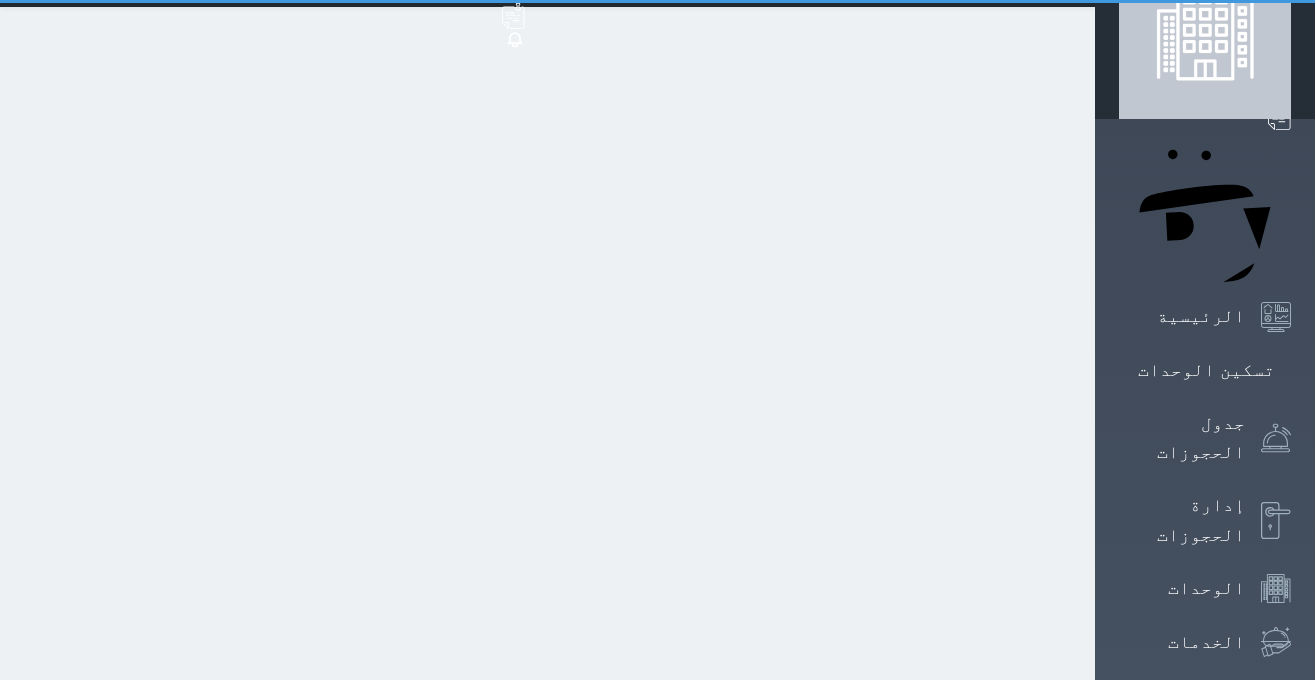 select on "1" 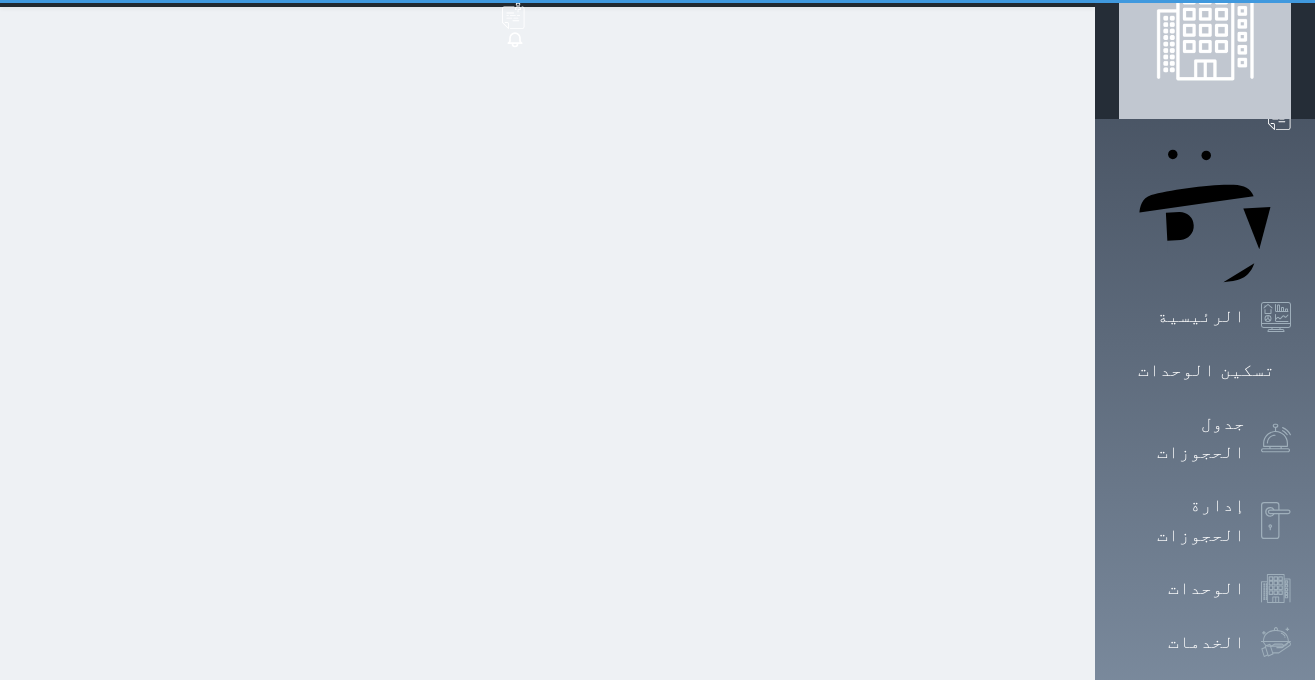 scroll, scrollTop: 0, scrollLeft: 0, axis: both 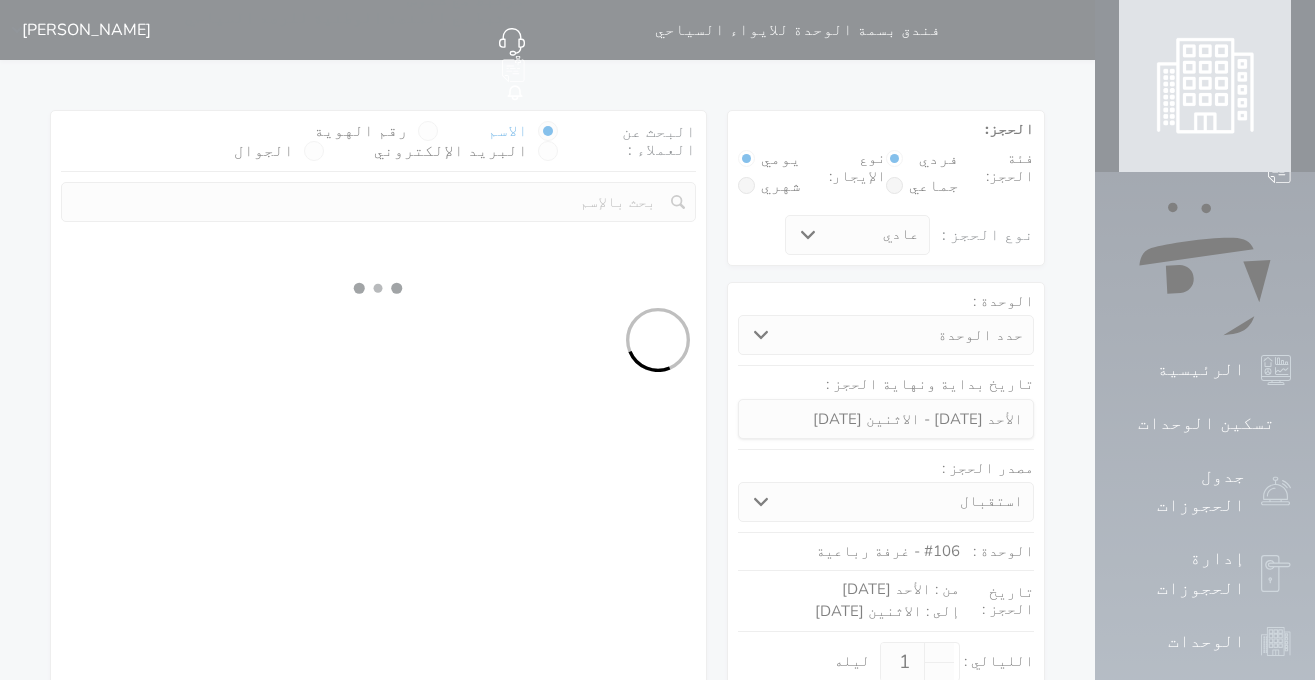 select 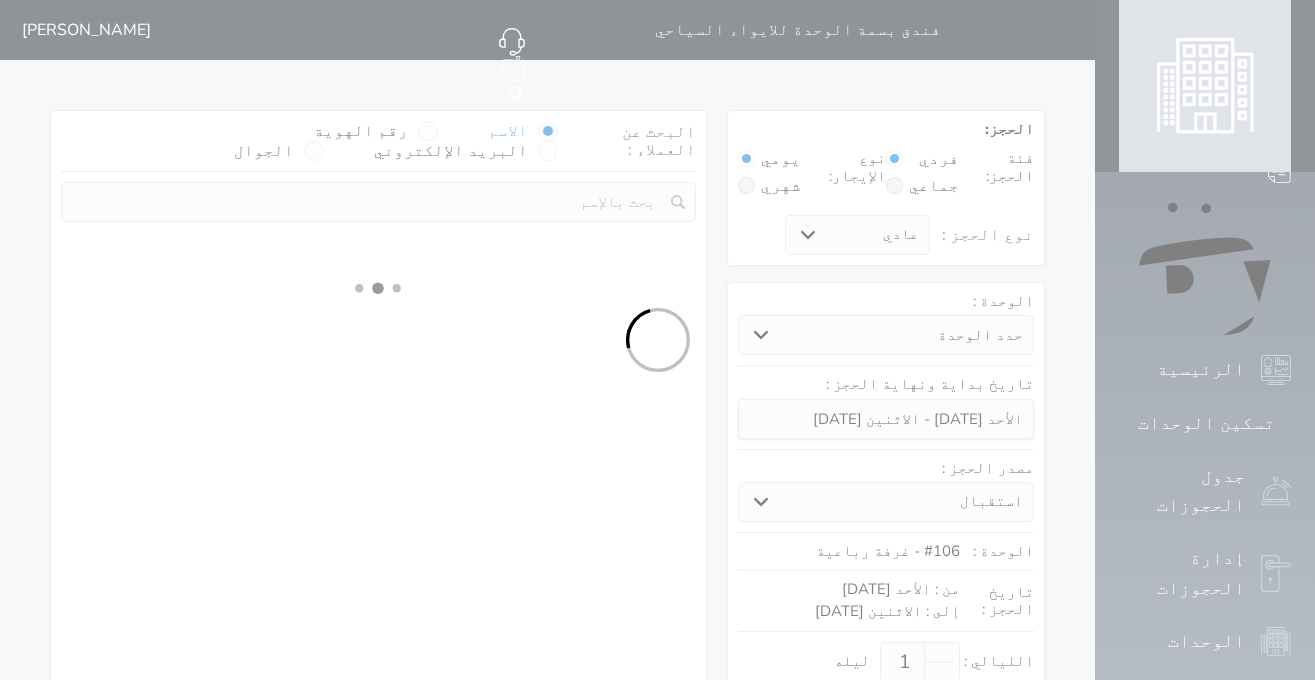 select on "1" 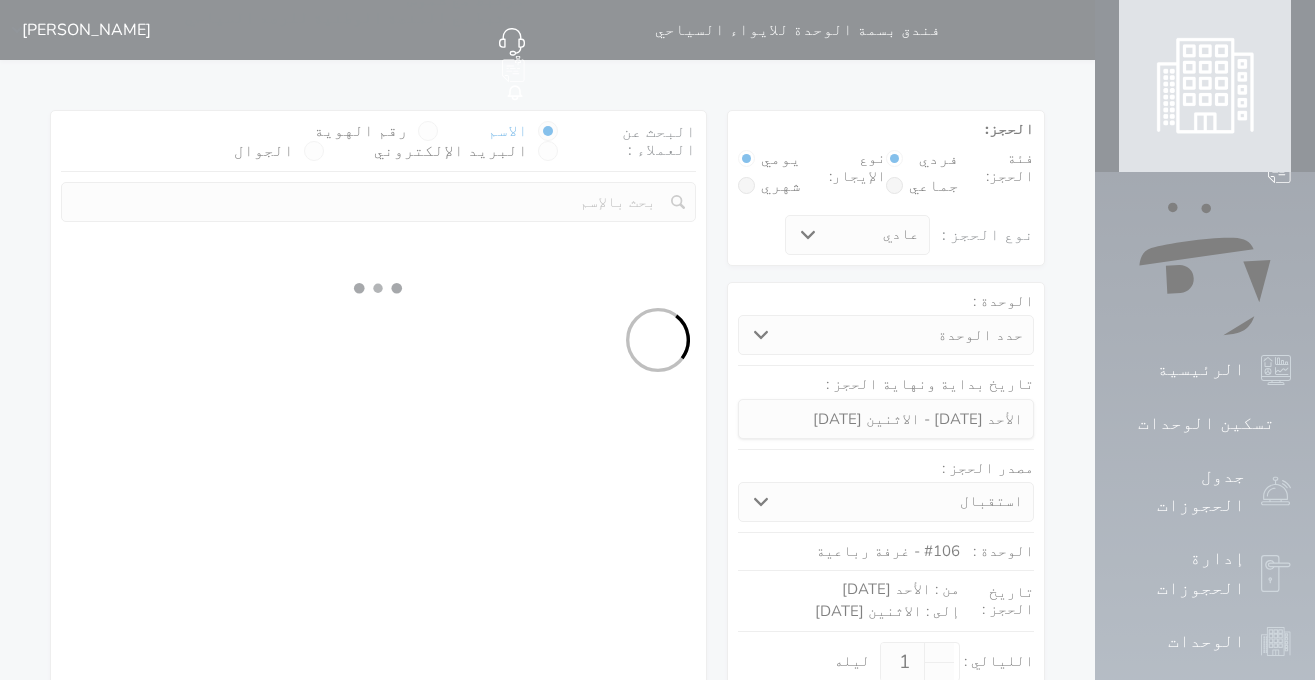 select on "113" 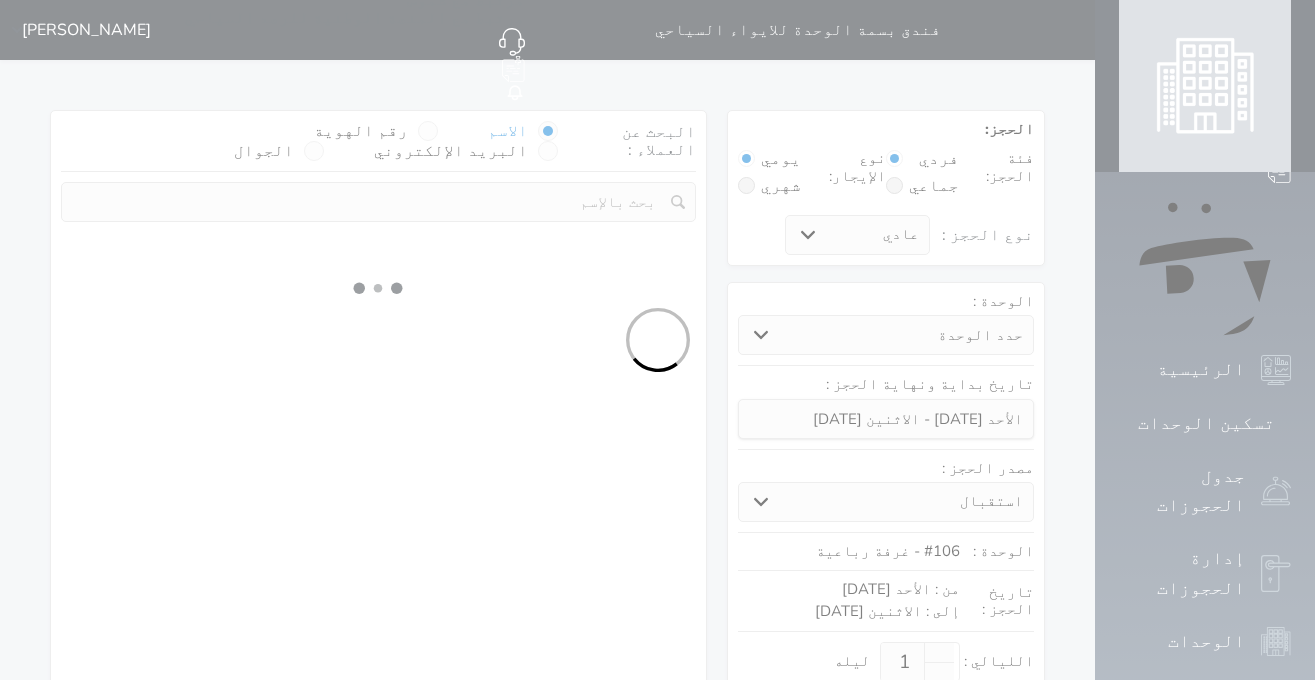 select on "1" 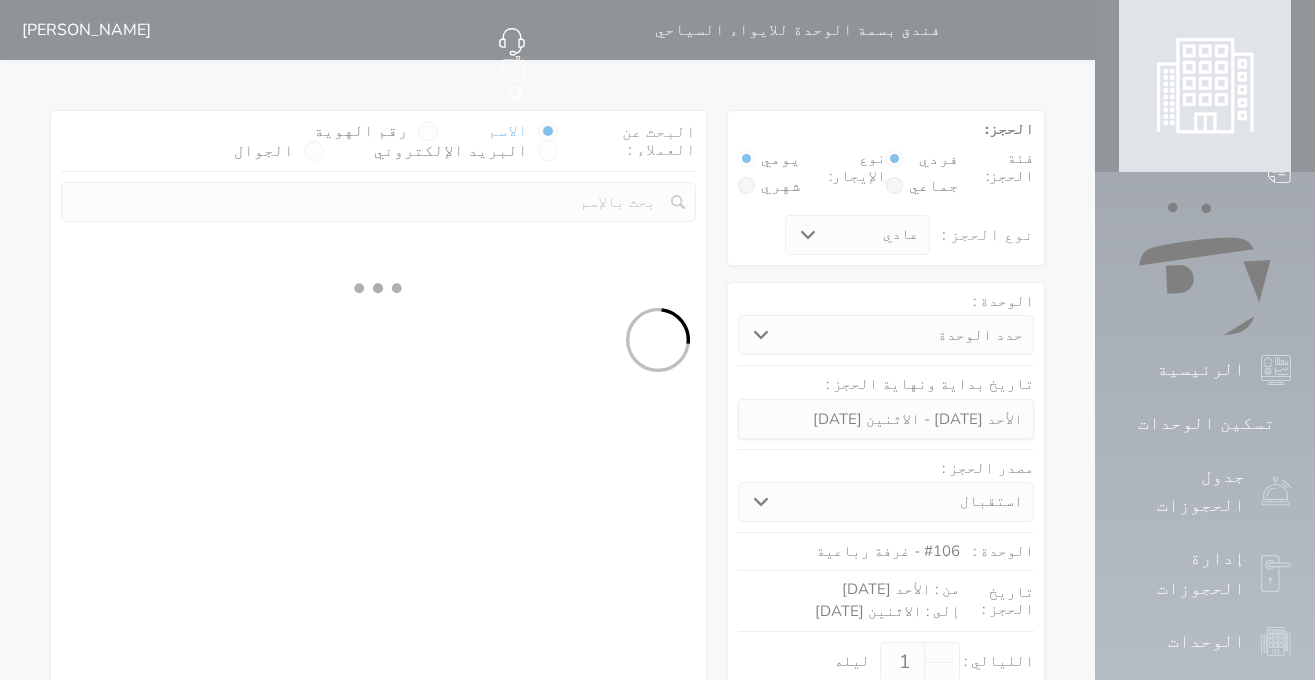 select 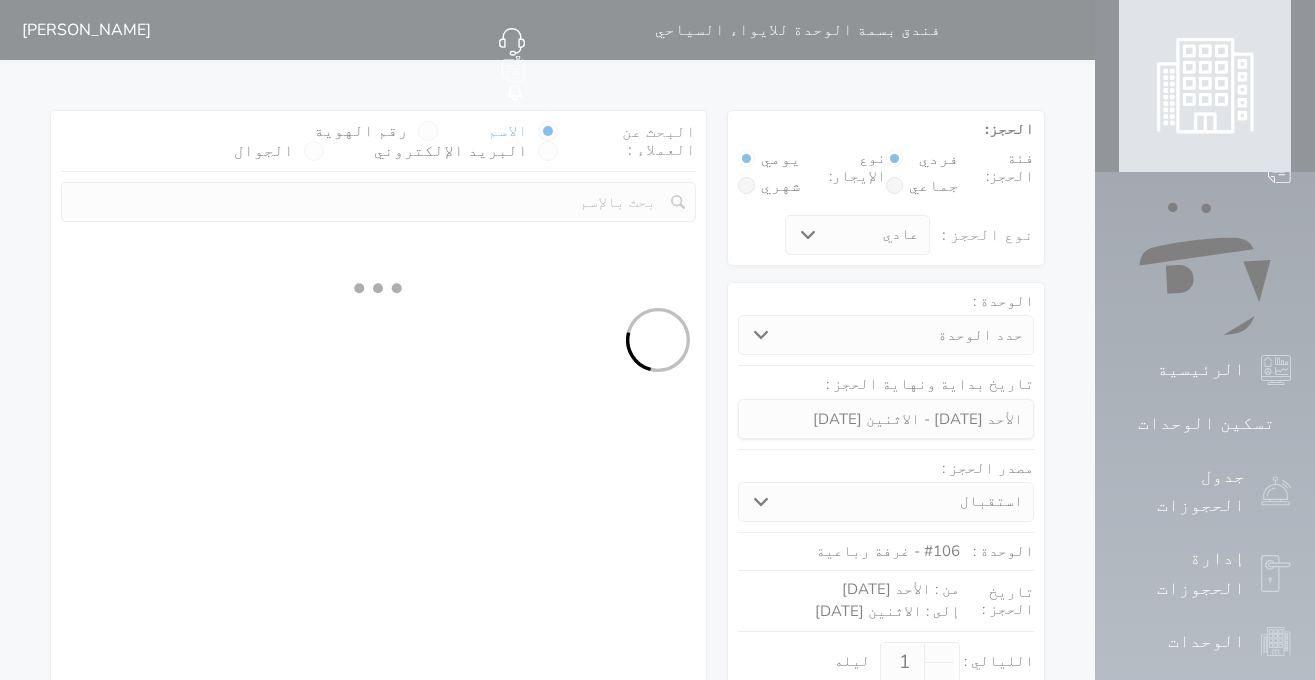 select on "7" 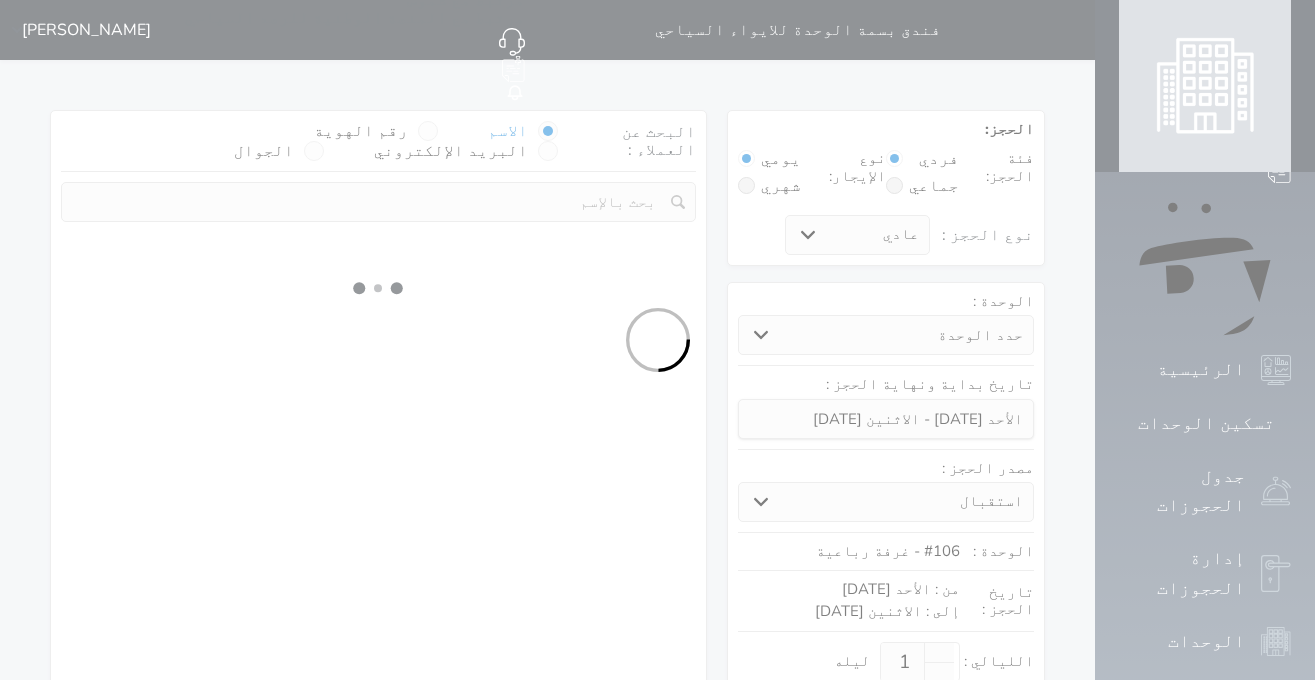 select 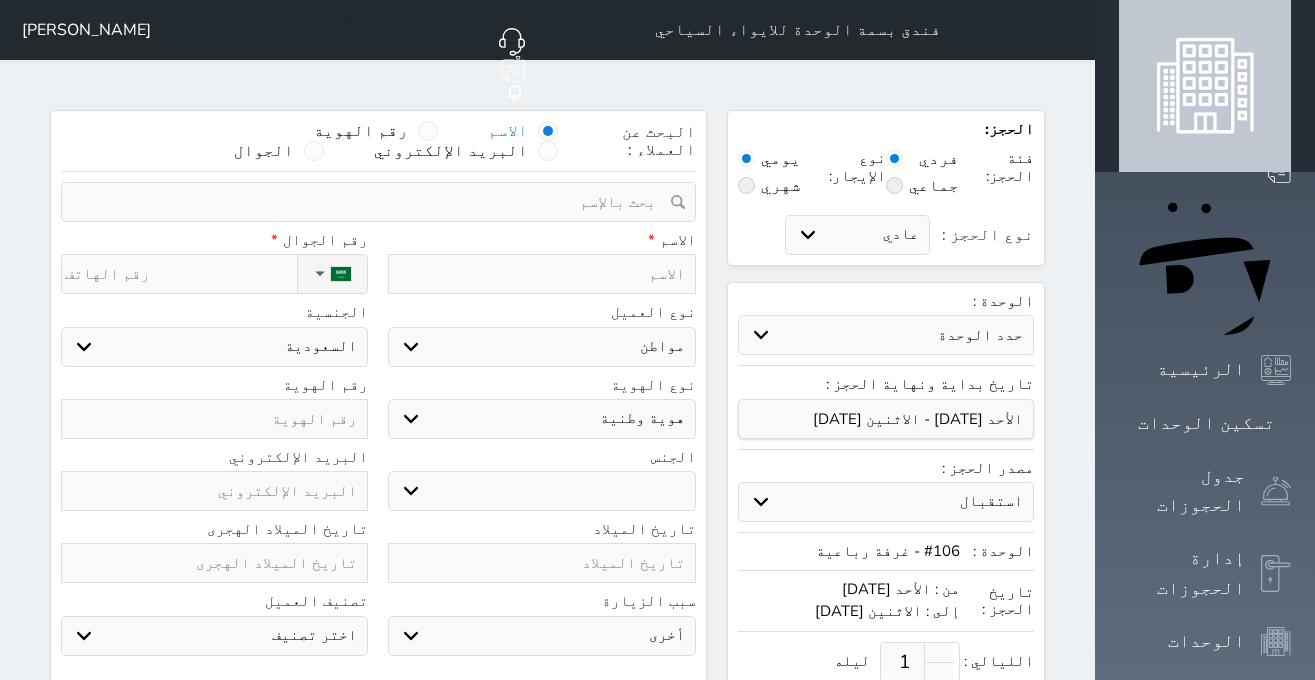 select 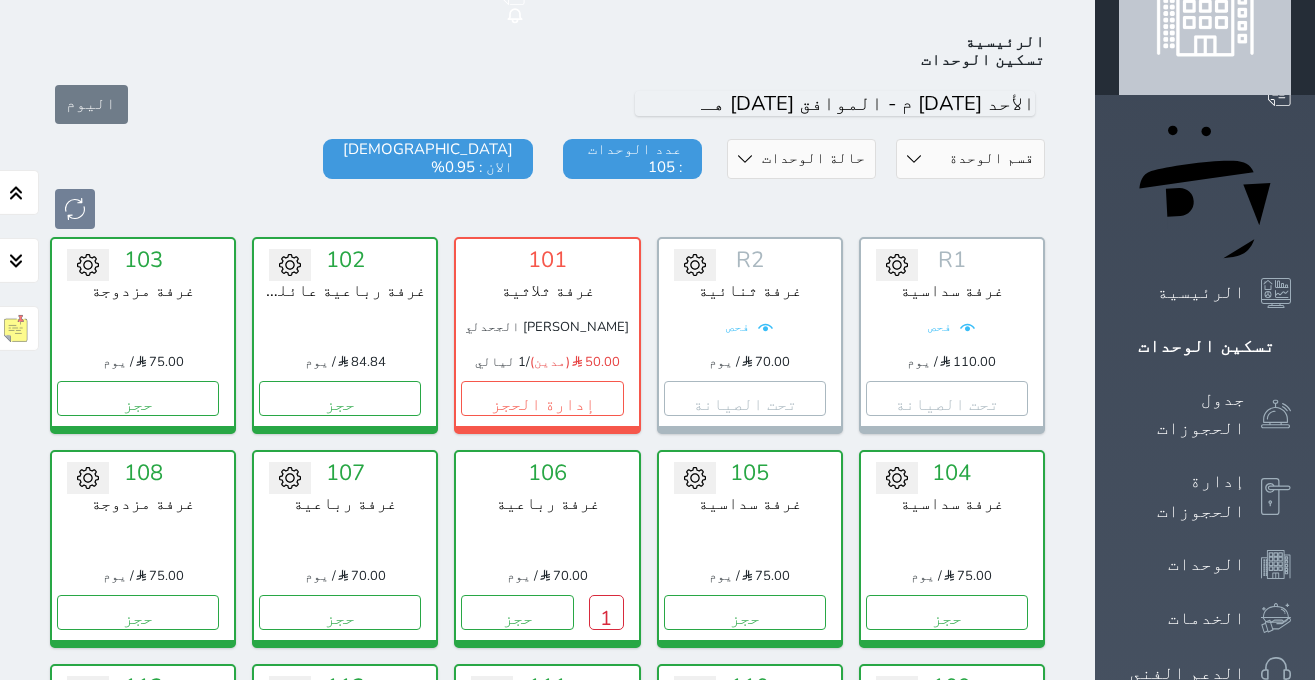 scroll, scrollTop: 78, scrollLeft: 0, axis: vertical 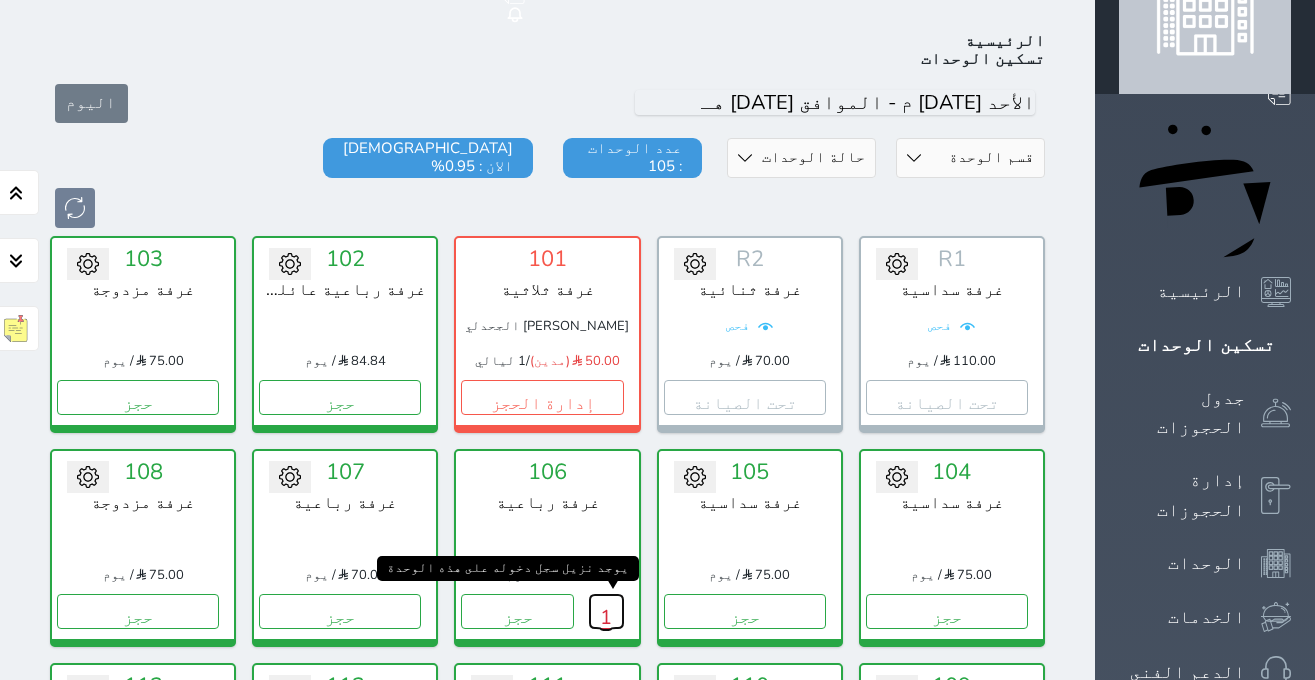 click on "1" at bounding box center (606, 611) 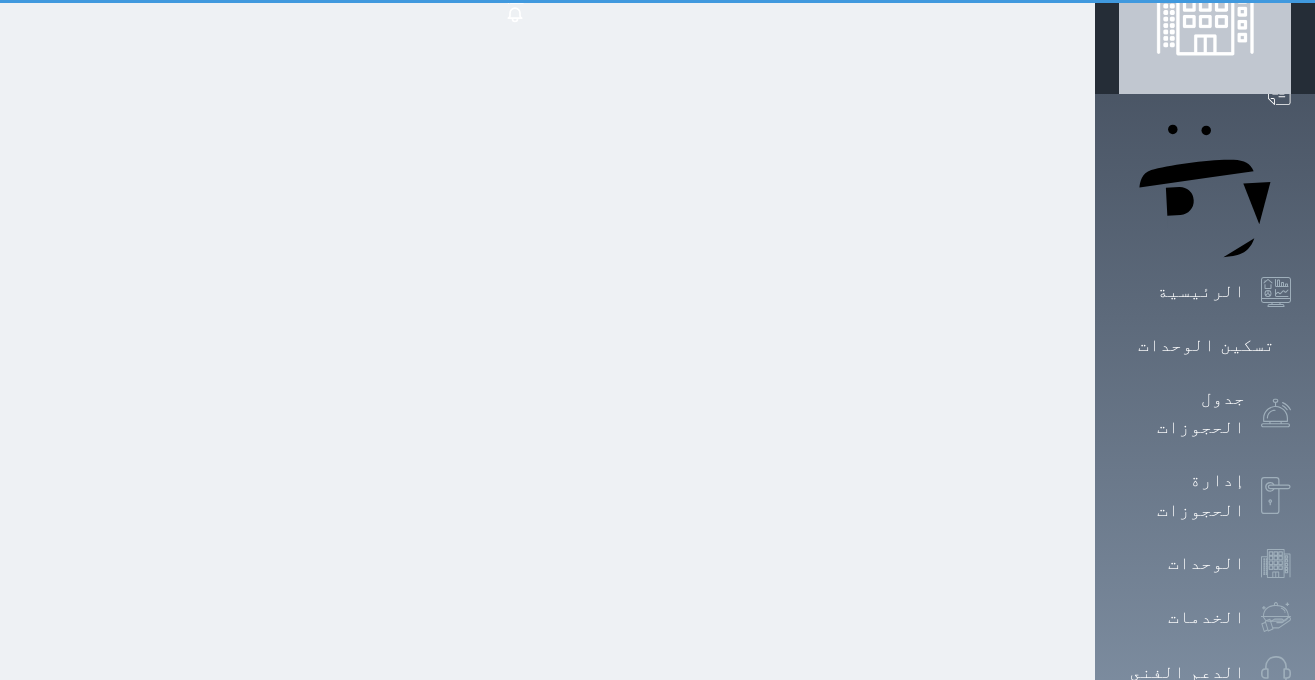 scroll, scrollTop: 0, scrollLeft: 0, axis: both 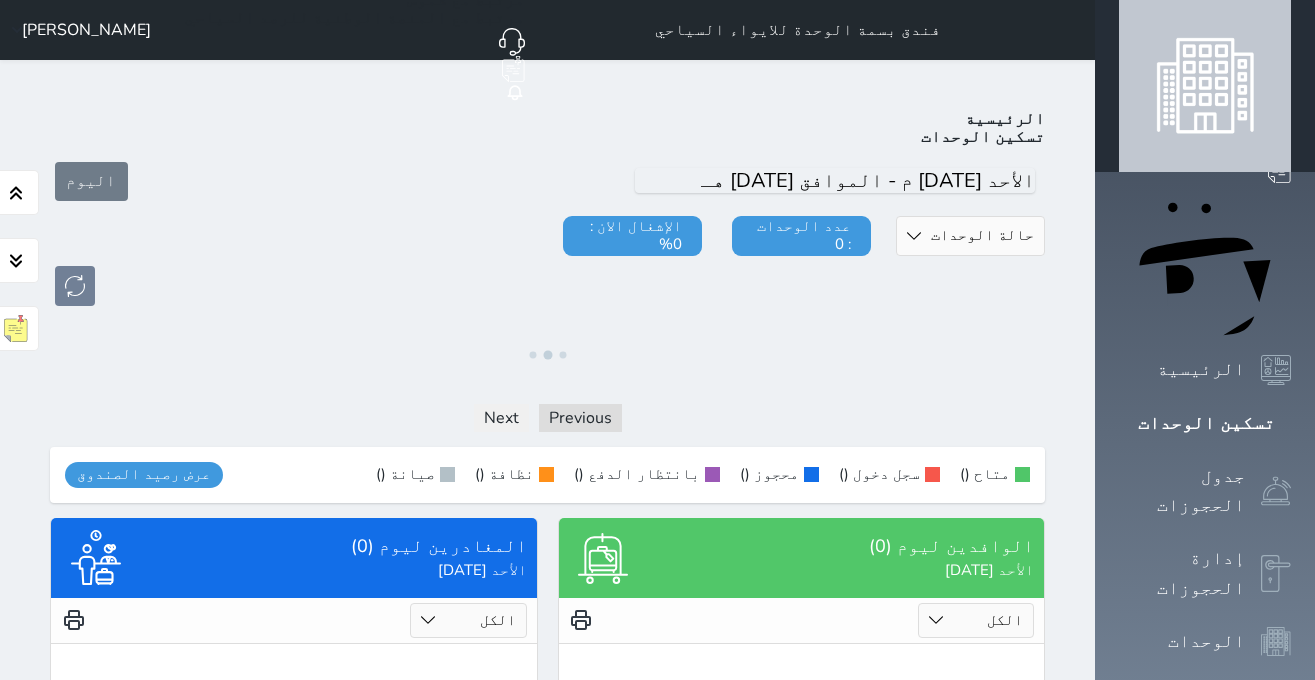 click on "[PERSON_NAME]" at bounding box center [86, 30] 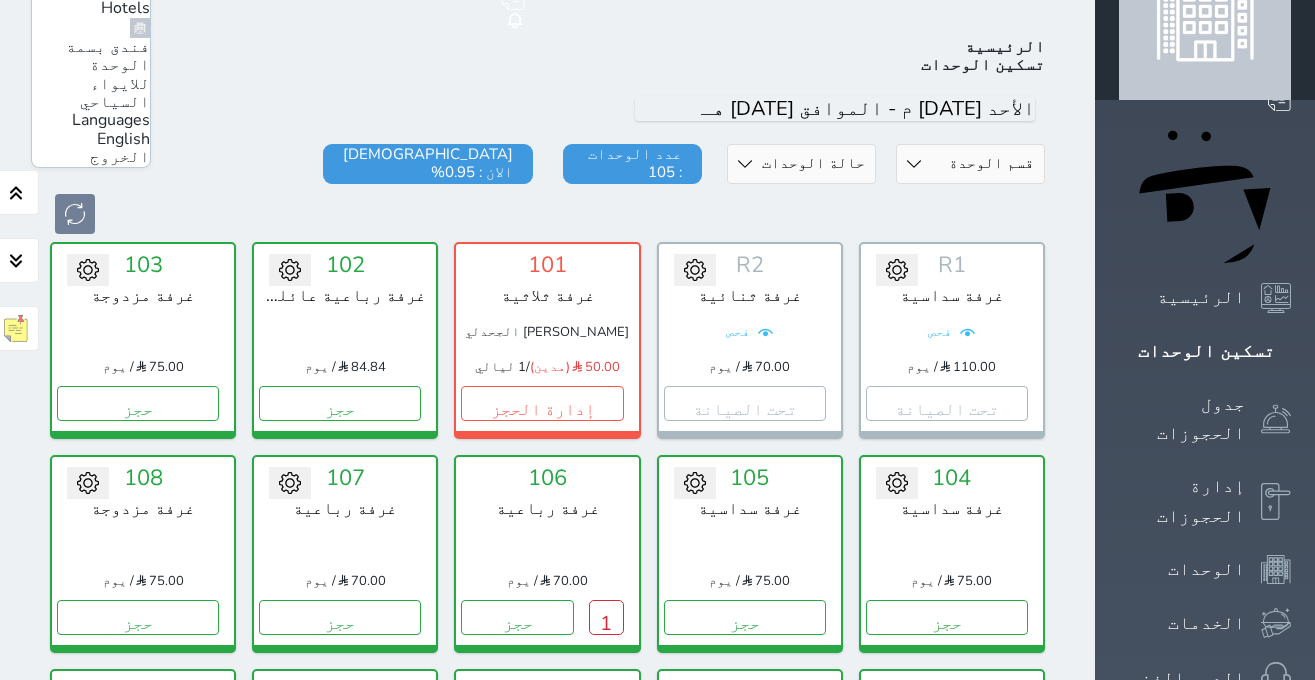 scroll, scrollTop: 78, scrollLeft: 0, axis: vertical 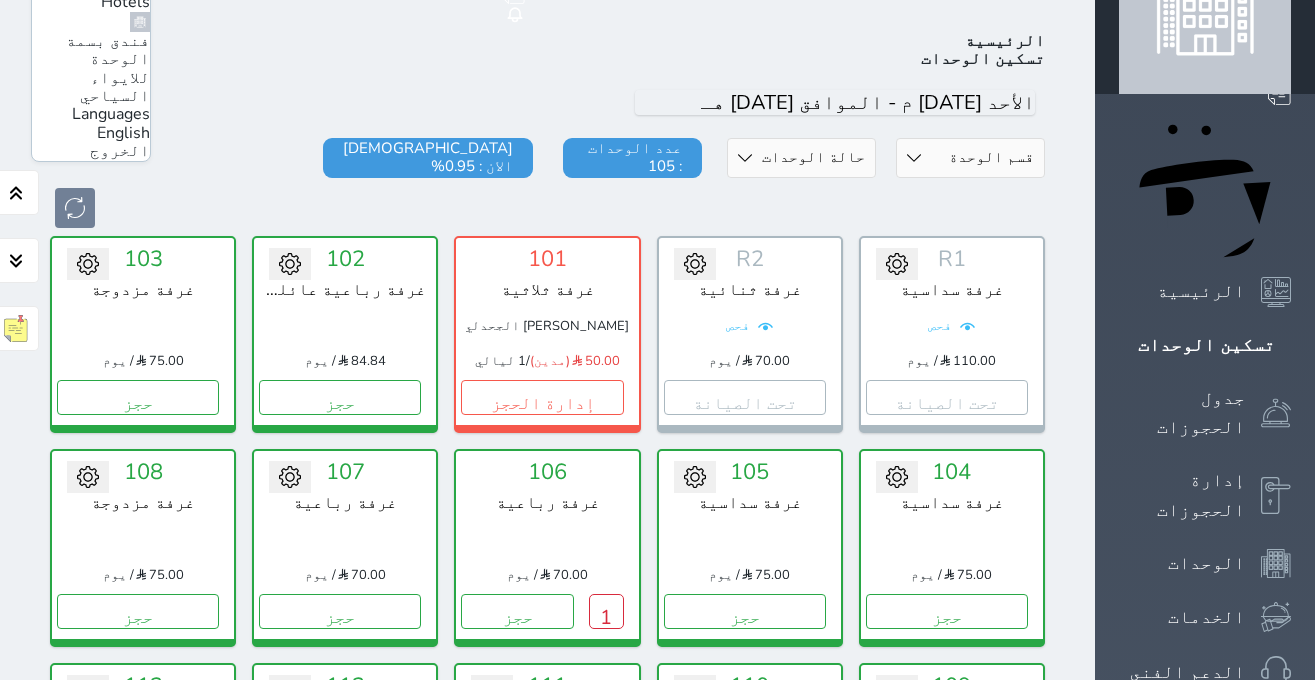 click on "قسم الوحدة   غرفة مزدوجة غرفة مفردة غرفة سداسية غرفة خماسية غرفة رباعية غرفة ثلاثية   حالة الوحدات متاح تحت التنظيف تحت الصيانة سجل دخول  لم يتم تسجيل الدخول   عدد الوحدات : 105   الإشغال الان : 0.95%" at bounding box center [547, 183] 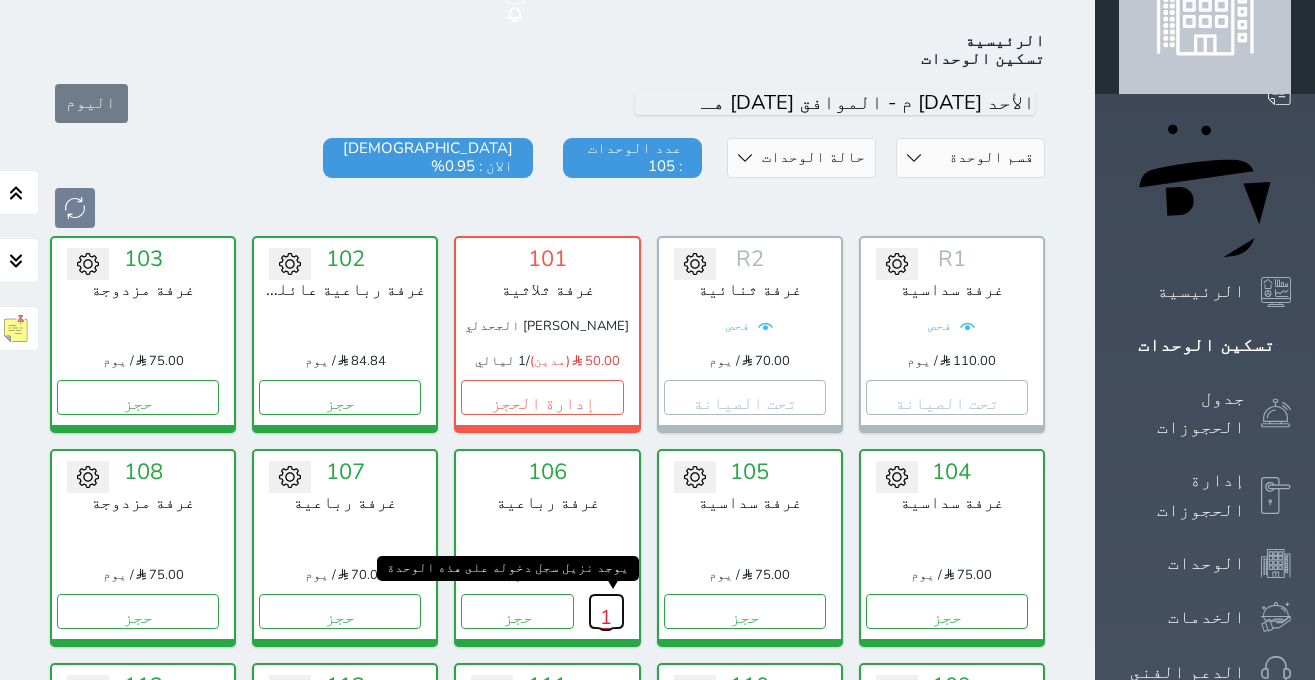click on "1" at bounding box center [606, 611] 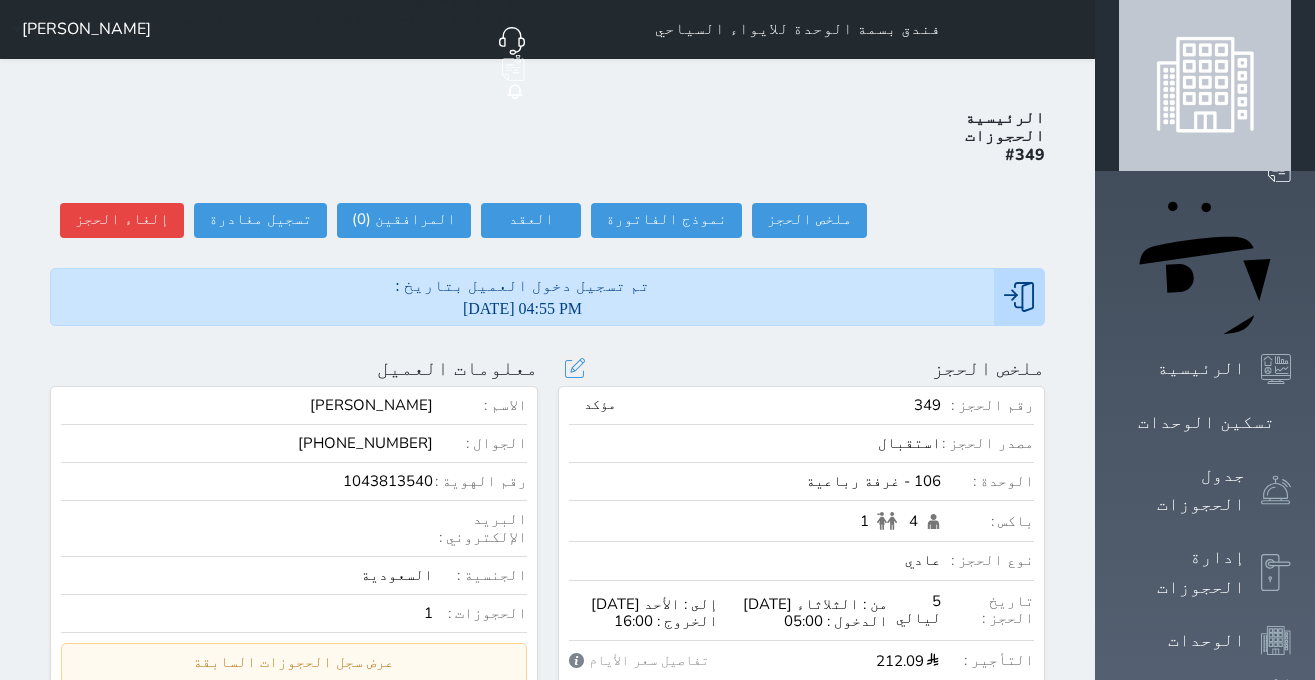 scroll, scrollTop: 0, scrollLeft: 0, axis: both 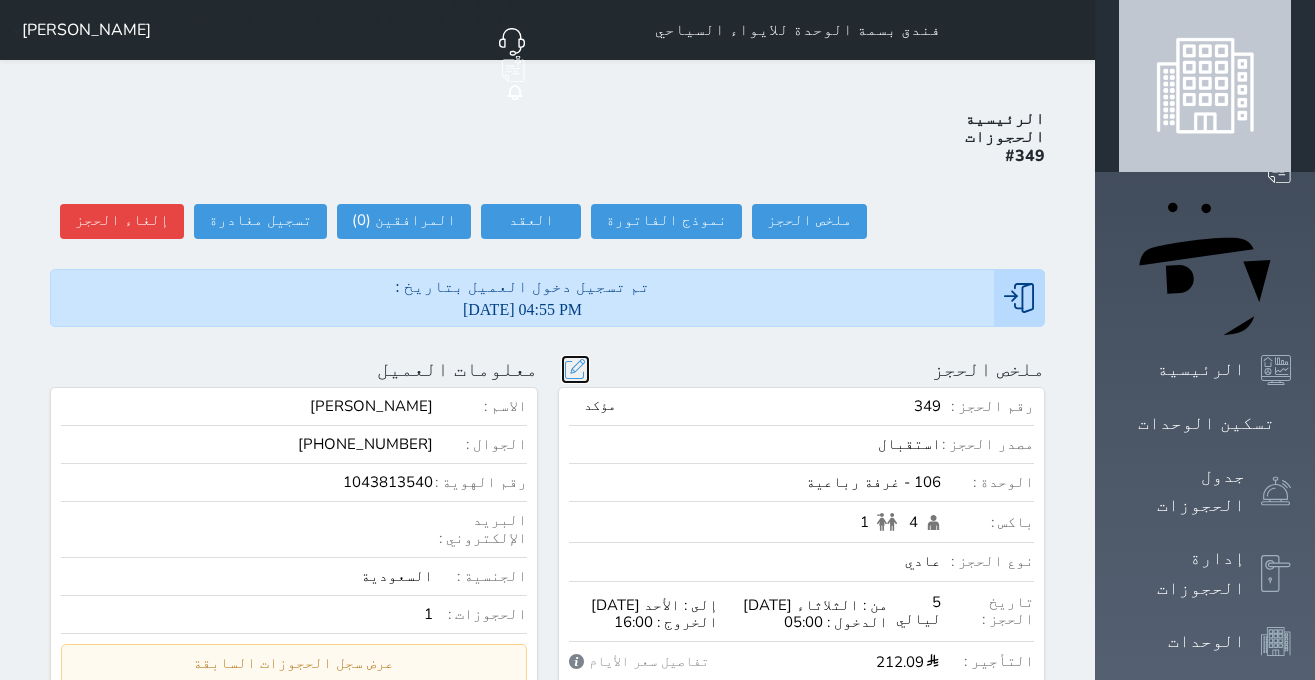 click at bounding box center (575, 369) 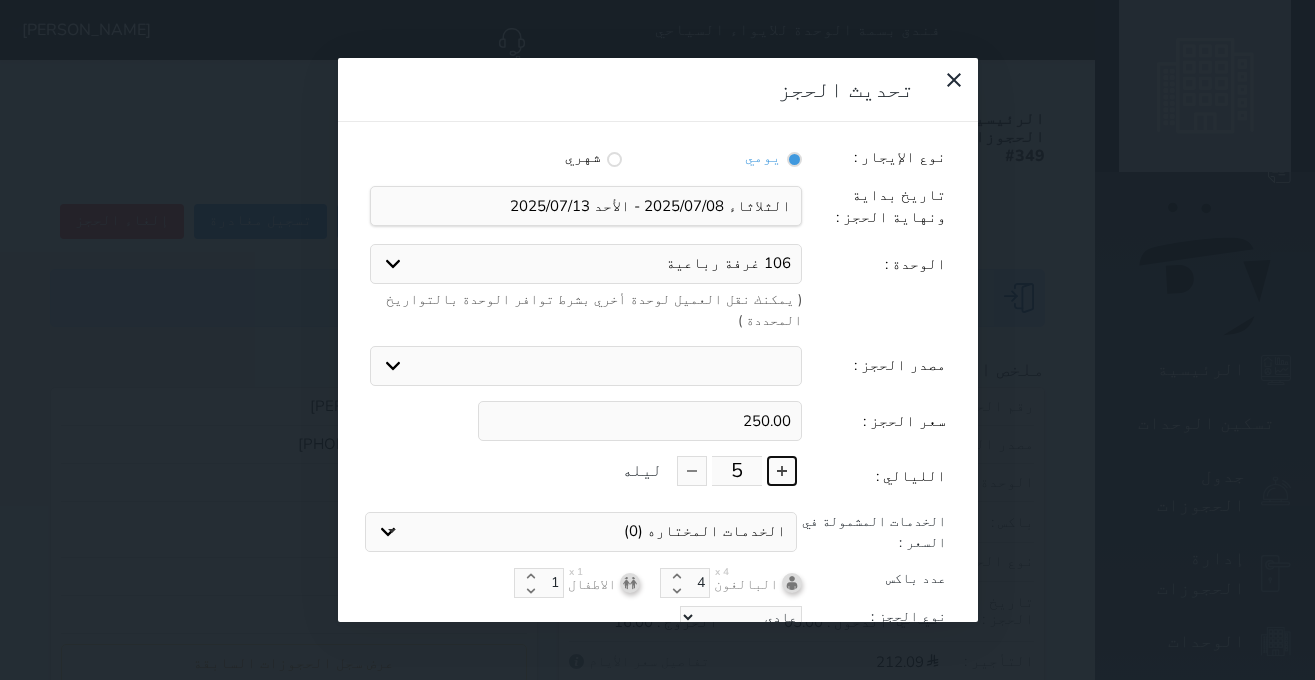 click at bounding box center (782, 471) 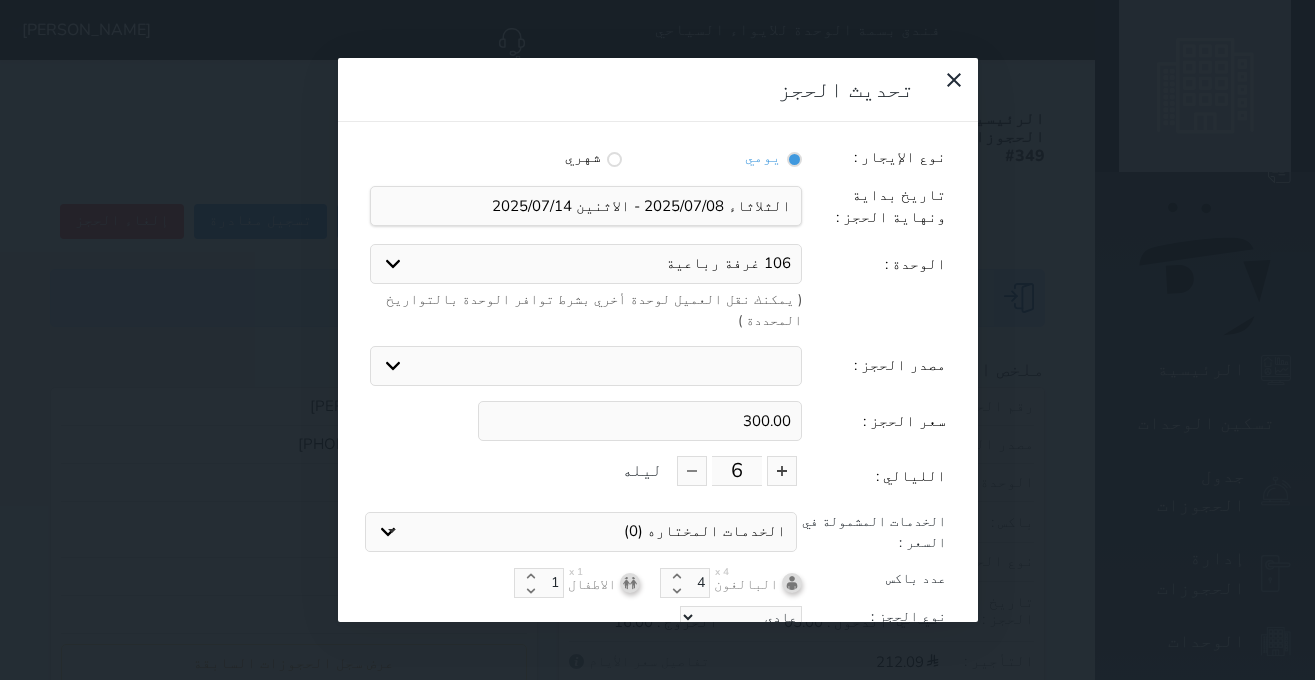 click on "تحديث الحجز                       نوع الإيجار :     يومي     شهري   تاريخ بداية ونهاية الحجز :     الوحدة :   106 غرفة رباعية   102 غرفة رباعية عائلية 103 غرفة مزدوجة 107 غرفة رباعية 108 غرفة مزدوجة 109 غرفة رباعية 110 غرفة رباعية 111 غرفة مزدوجة 114 غرفة مزدوجة 115 غرفة رباعية 116 غرفة رباعية 104 غرفة سداسية 105 غرفة سداسية 112 غرفة سداسية 113 غرفة سداسية 201 غرفة رباعية 202 غرفة رباعية 207 غرفة رباعية 208 غرفة رباعية 203 غرفة مزدوجة 214 غرفة مزدوجة 204 غرفة سداسية 205 غرفة سداسية 212 غرفة سداسية 213 غرفة سداسية 206 غرفة مزدوجة 211 غرفة مزدوجة 215 غرفة رباعية عائلية 216 غرفة رباعية 210 غرفة رباعية 209 غرفة رباعية       بوكينج" at bounding box center (657, 340) 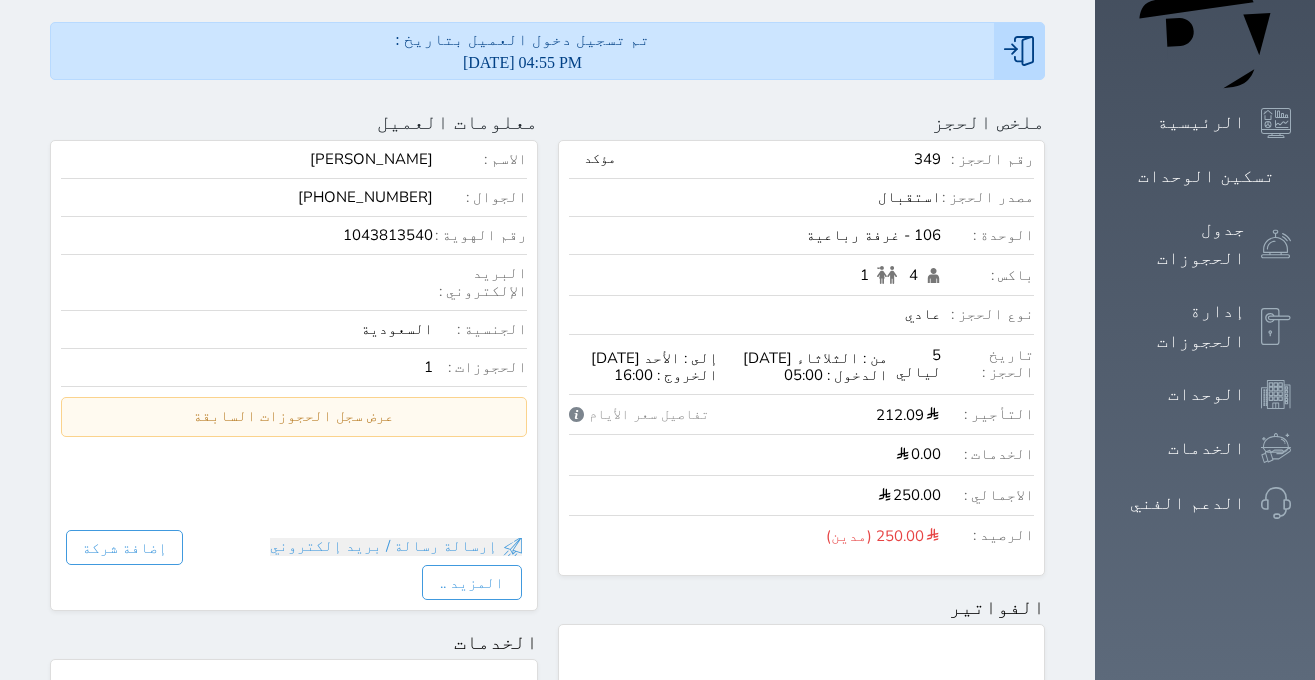 scroll, scrollTop: 126, scrollLeft: 0, axis: vertical 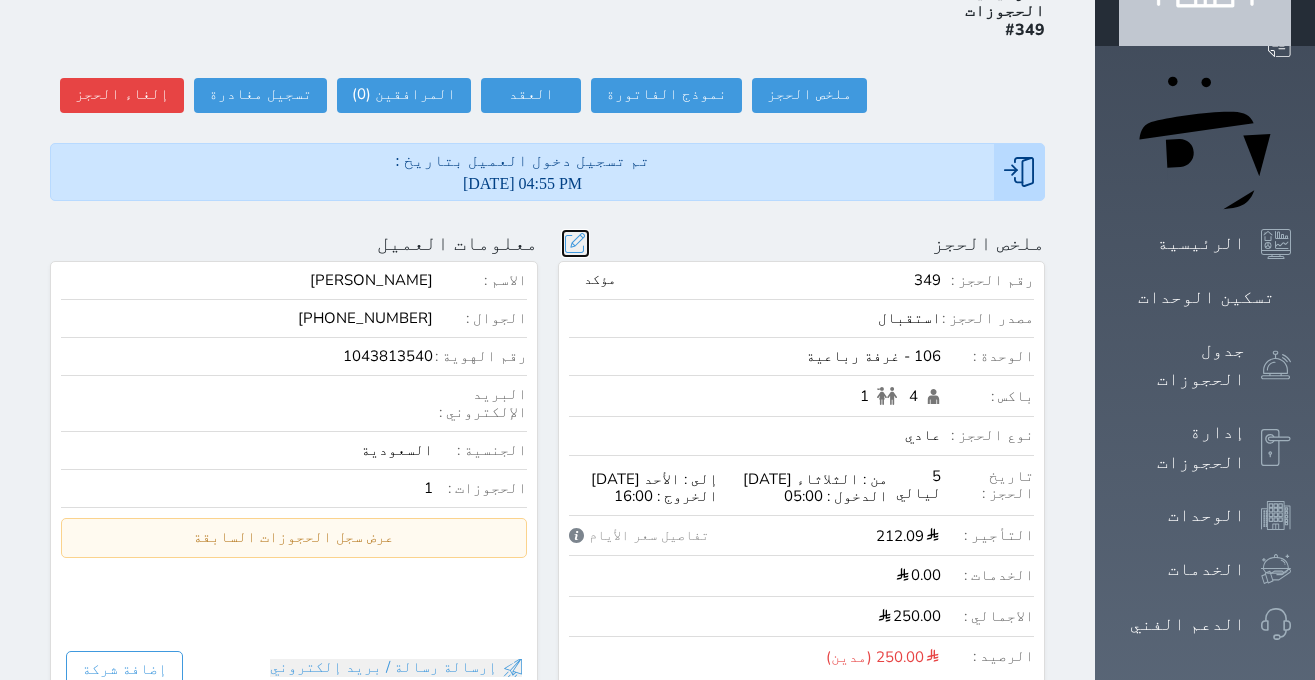 click at bounding box center [575, 243] 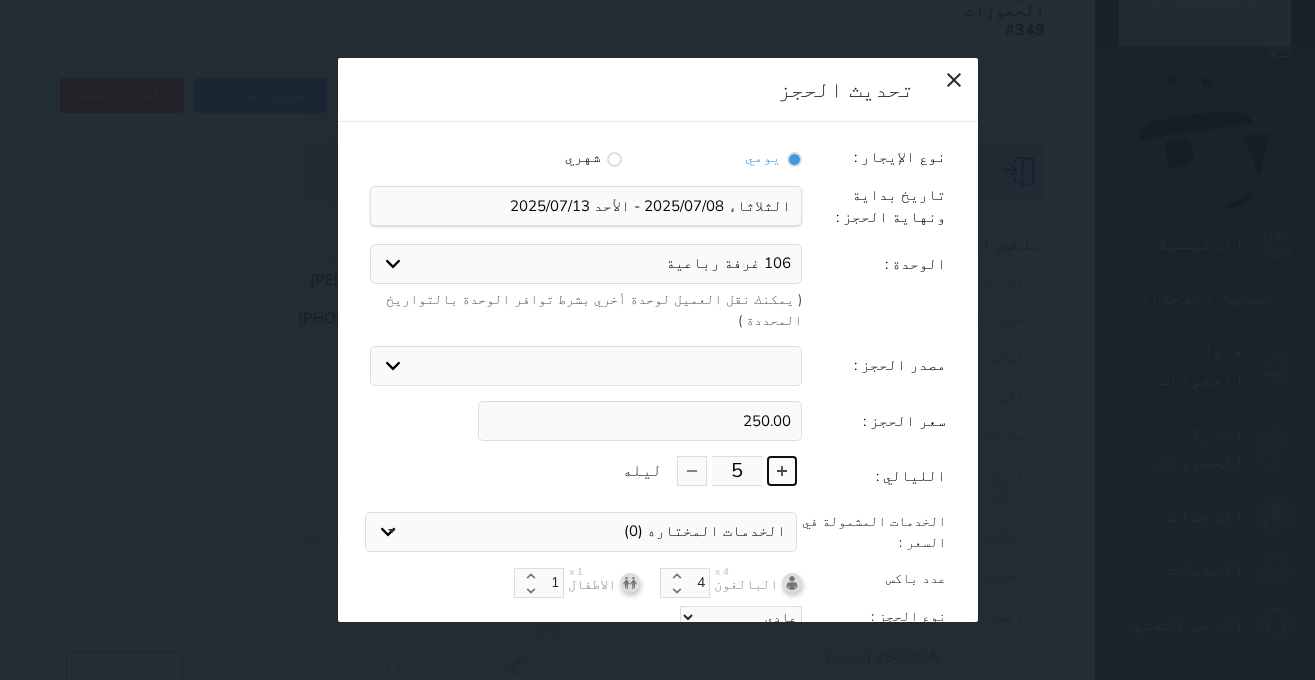 click at bounding box center (782, 471) 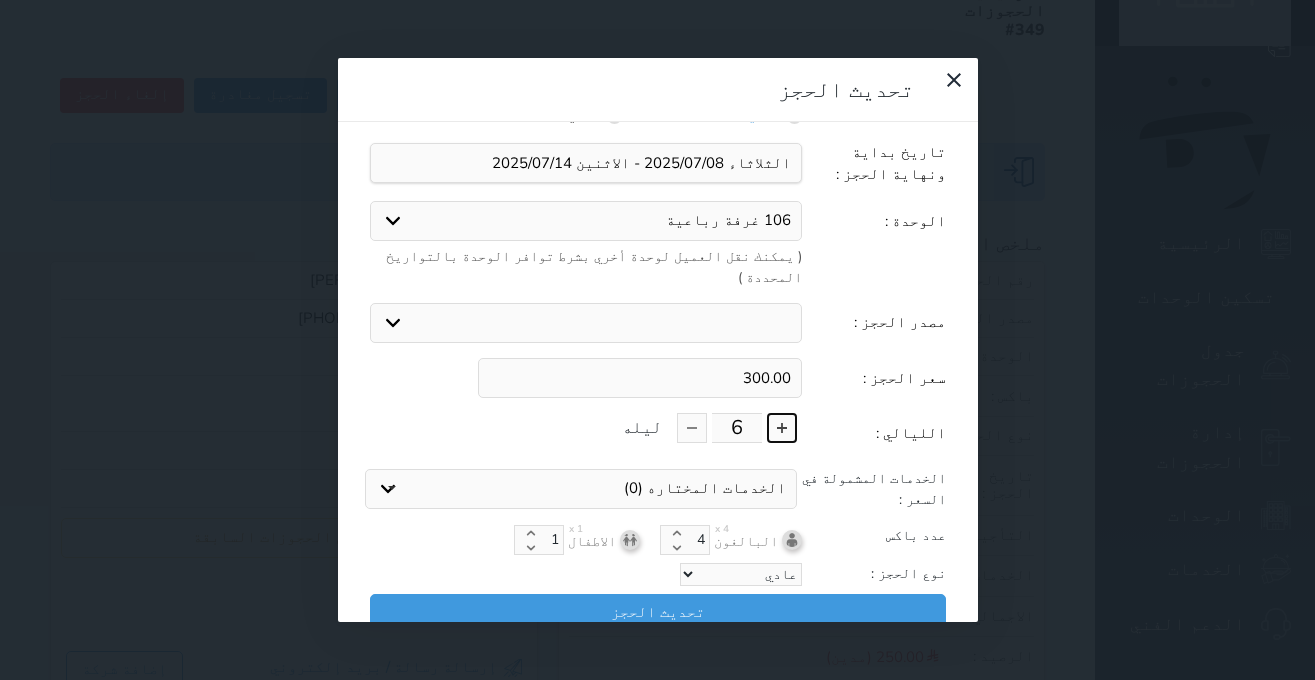 scroll, scrollTop: 45, scrollLeft: 0, axis: vertical 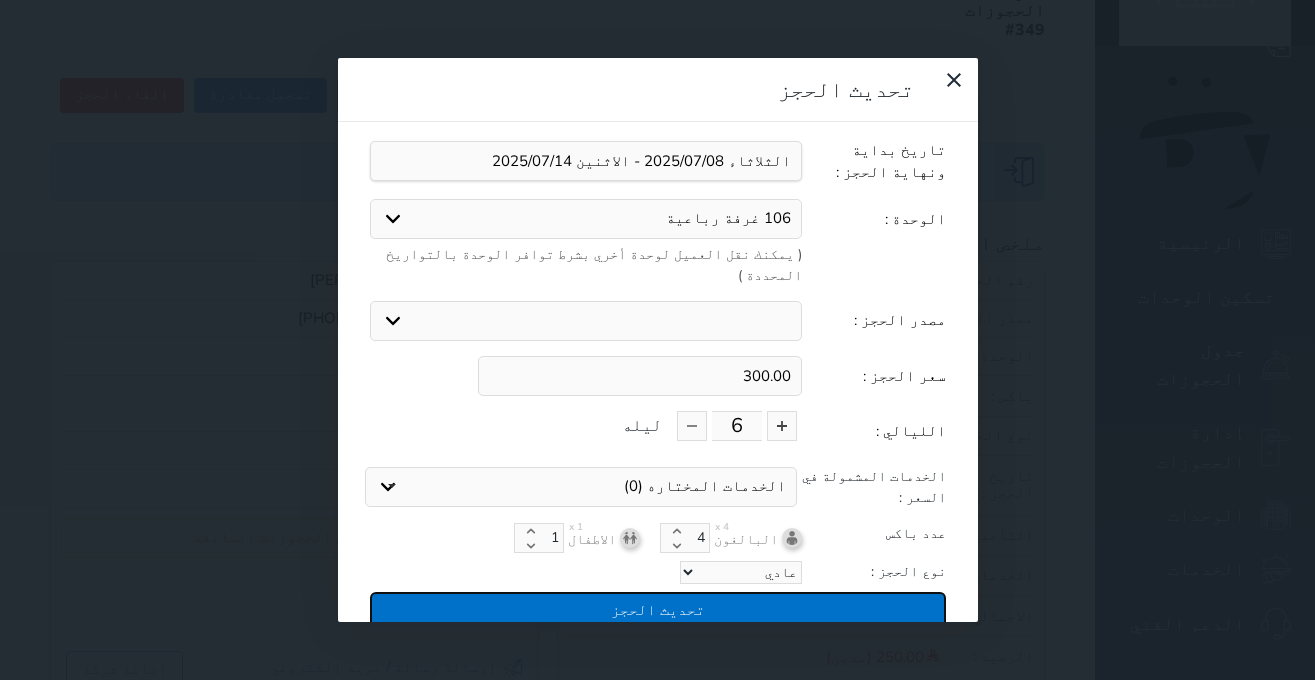 click on "تحديث الحجز" at bounding box center [658, 609] 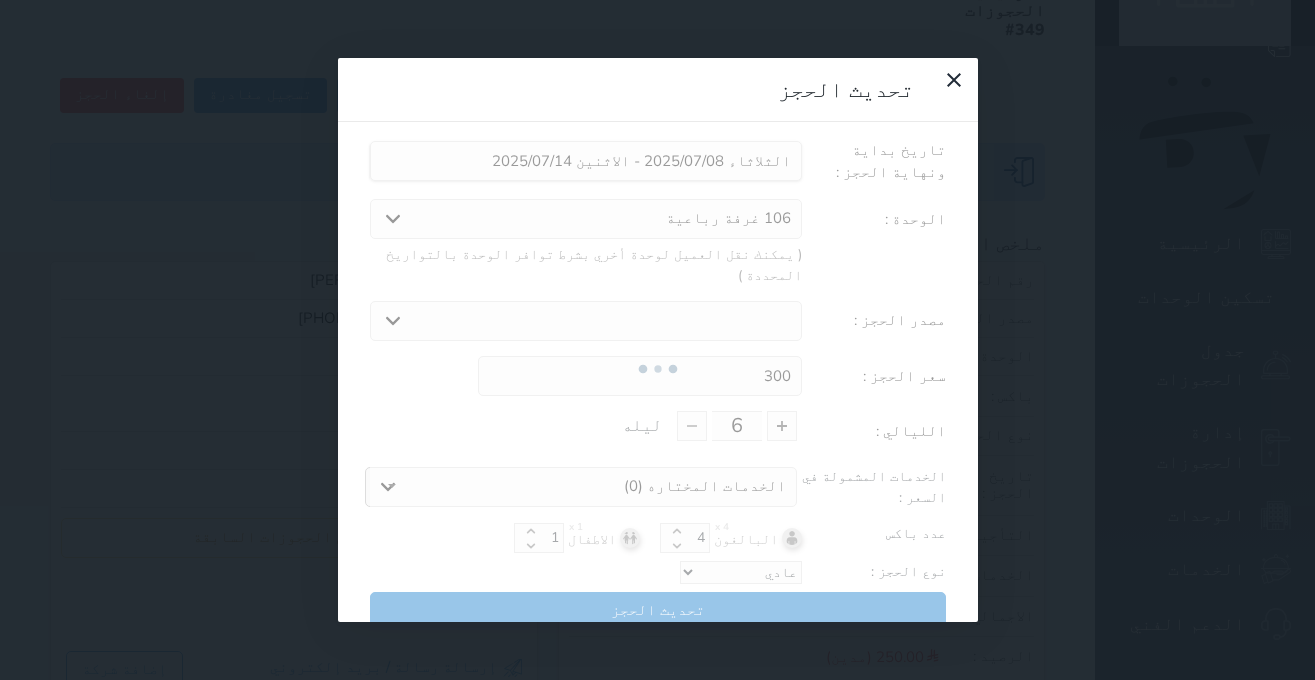 scroll, scrollTop: 23, scrollLeft: 0, axis: vertical 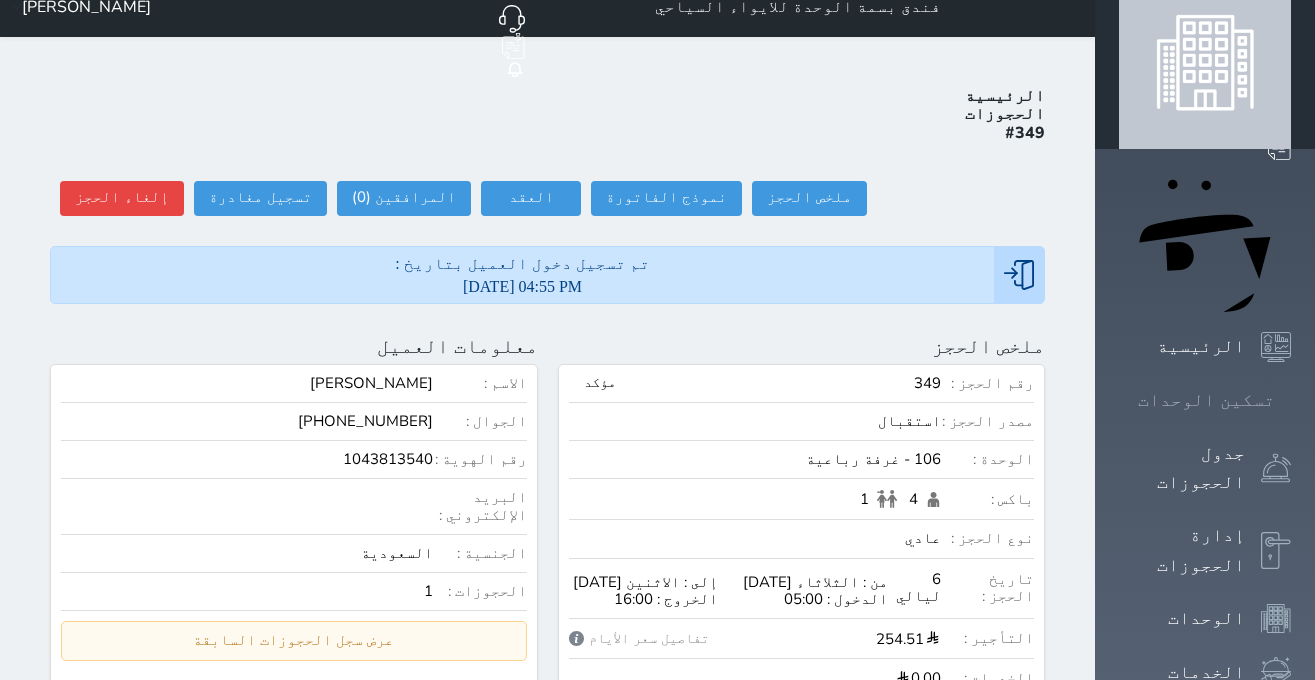 click 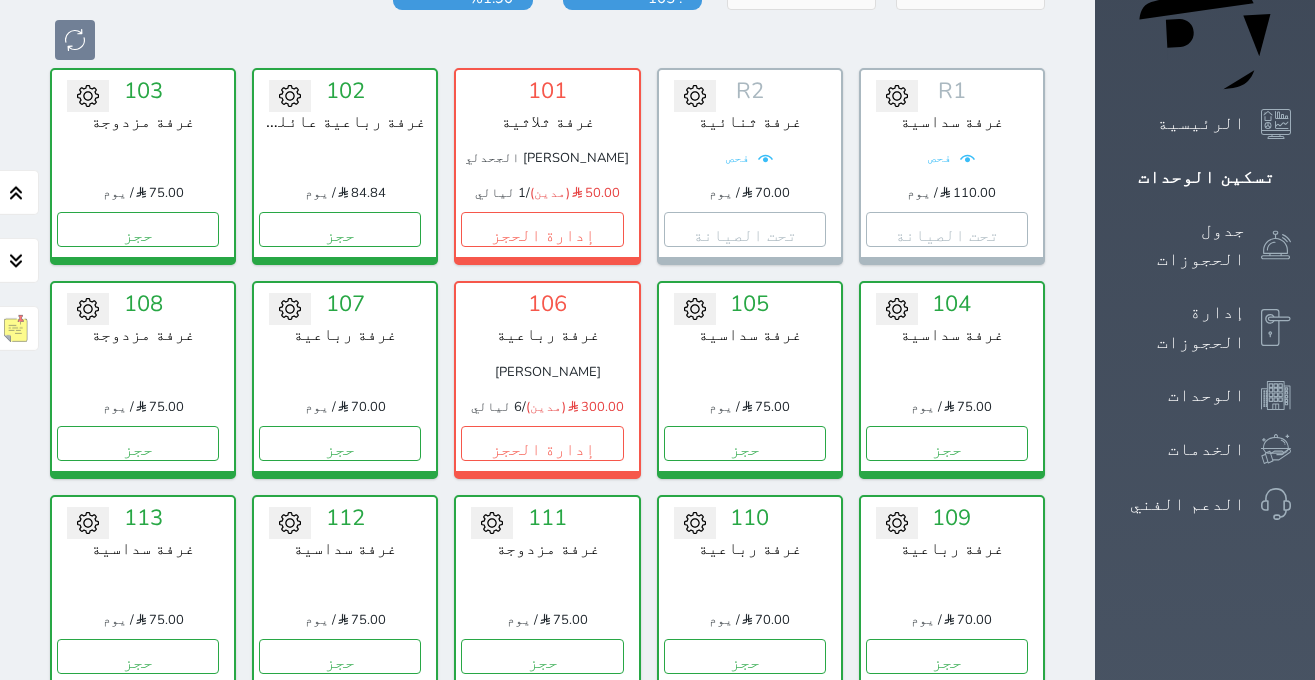 scroll, scrollTop: 252, scrollLeft: 0, axis: vertical 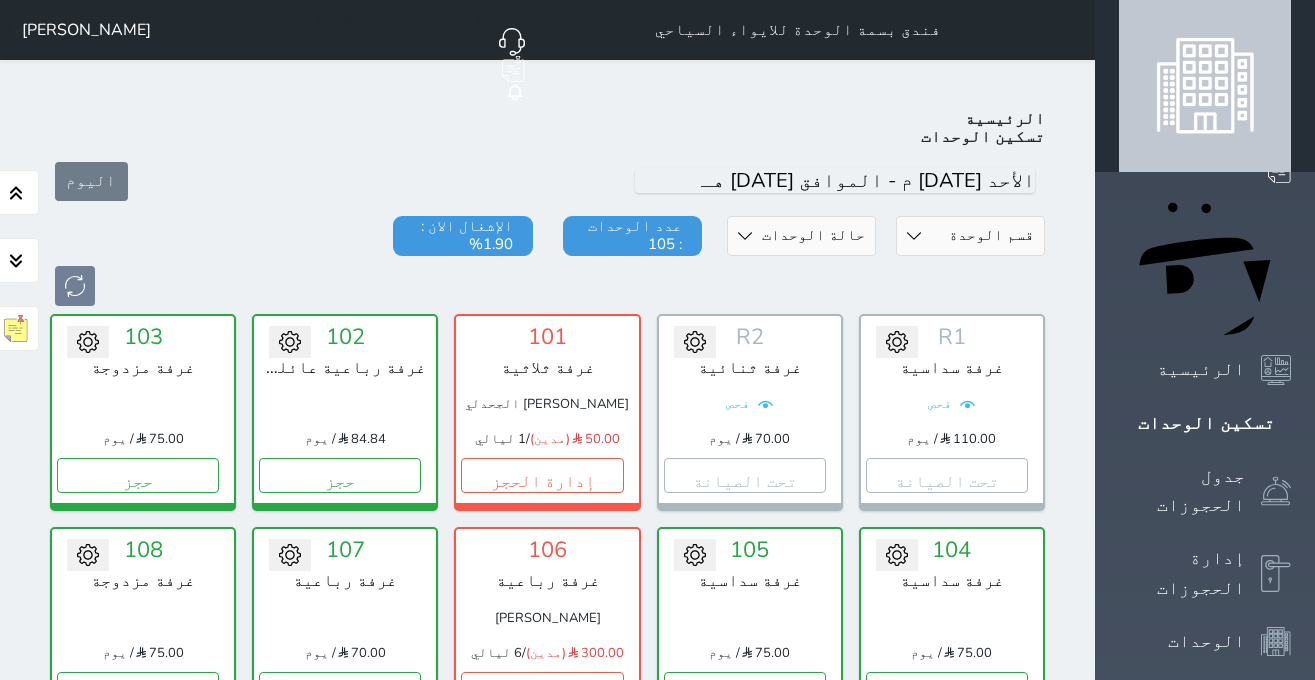 click on "[PERSON_NAME]" at bounding box center (86, 30) 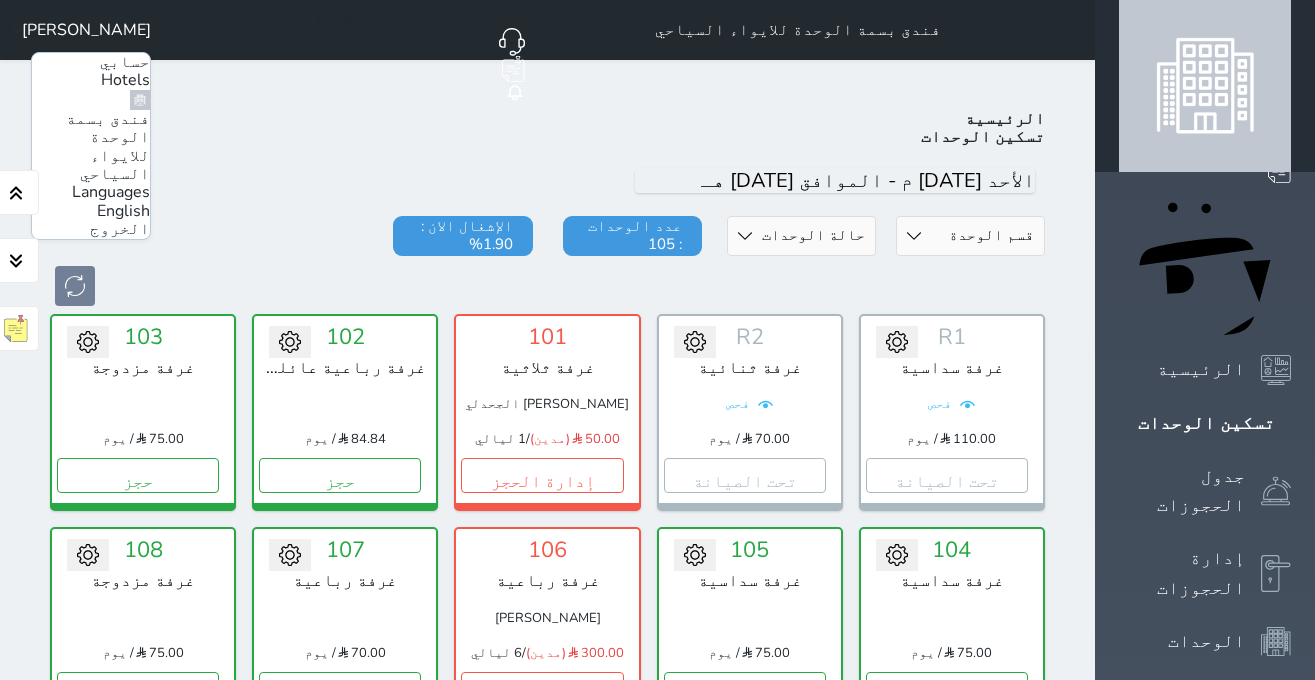 click on "الخروج" at bounding box center (120, 229) 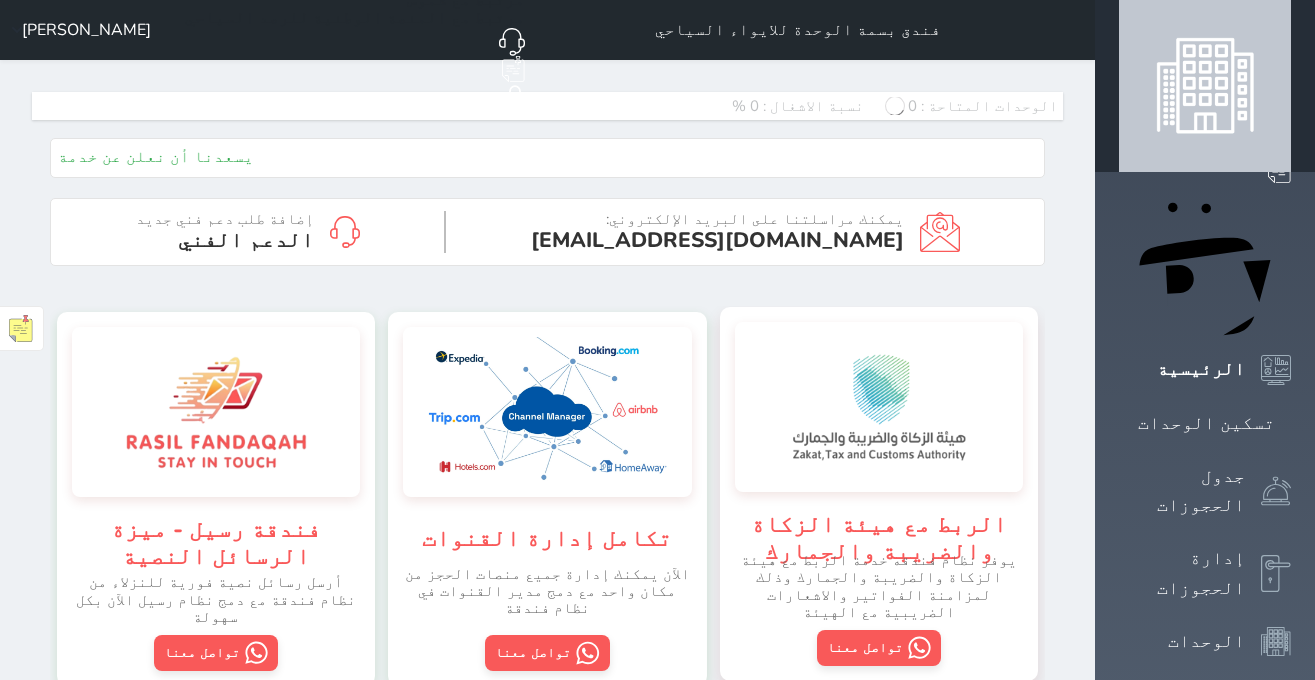 scroll, scrollTop: 0, scrollLeft: 0, axis: both 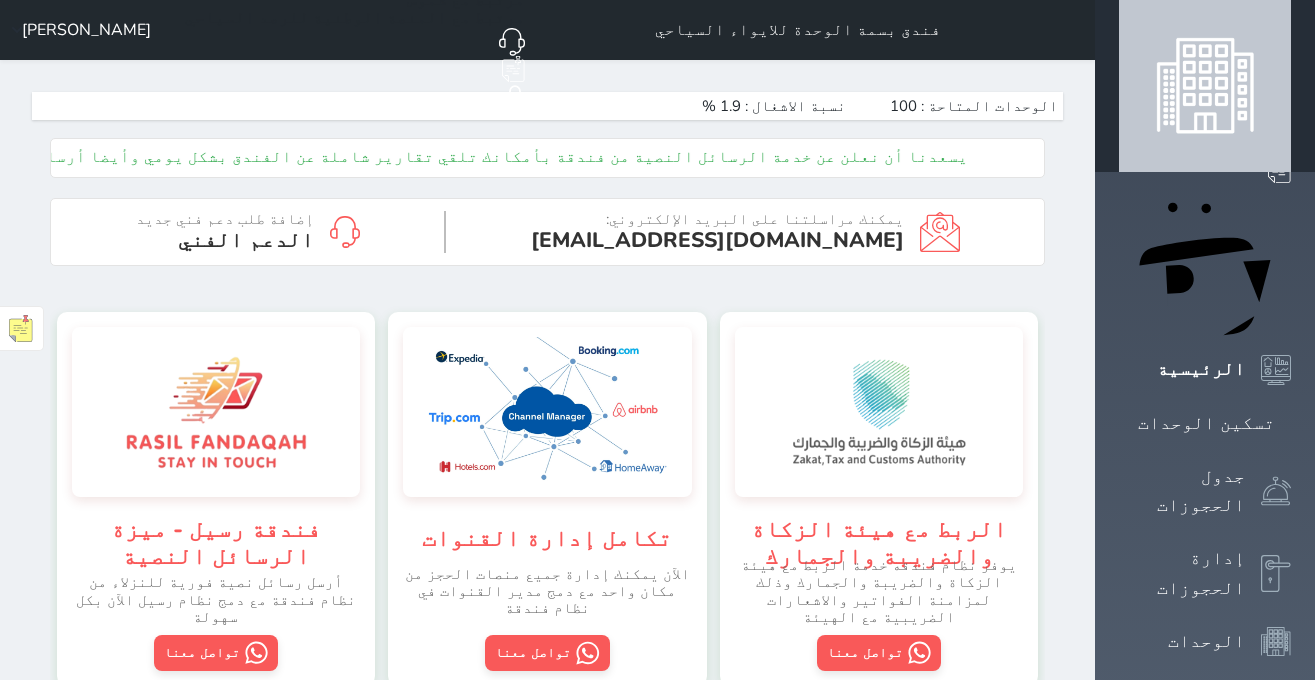 click on "الربط مع هيئة الزكاة والضريبة والجمارك
يوفر نظام فندقه خدمة الربط مع هيئة الزكاة والضريبة والجمارك وذلك لمزامنة الفواتير والاشعارات الضريبية مع الهيئة     تواصل معنا
تكامل إدارة القنوات
الآن يمكنك إدارة جميع منصات الحجز من مكان واحد مع دمج مدير القنوات في نظام فندقة     تواصل معنا
فندقة رسيل - ميزة الرسائل النصية
أرسل رسائل نصية فورية للنزلاء من نظام فندقة مع دمج نظام رسيل الآن بكل سهولة     تواصل معنا" at bounding box center (547, 499) 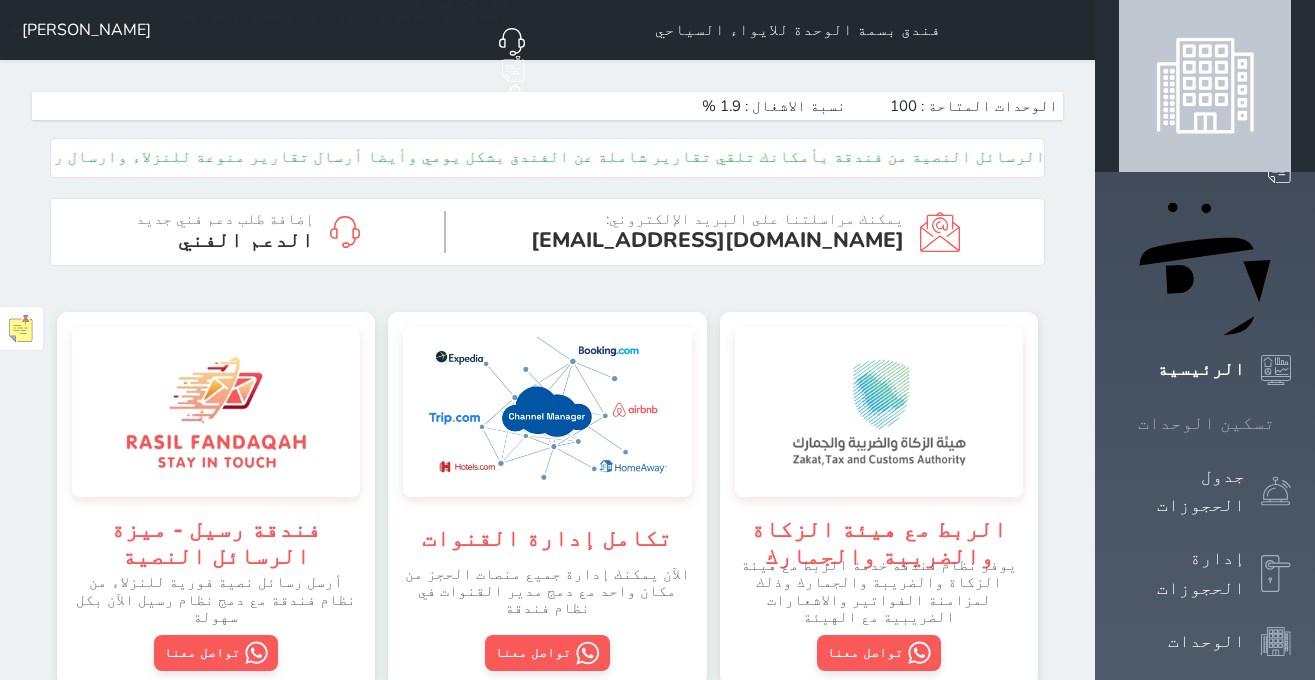 click 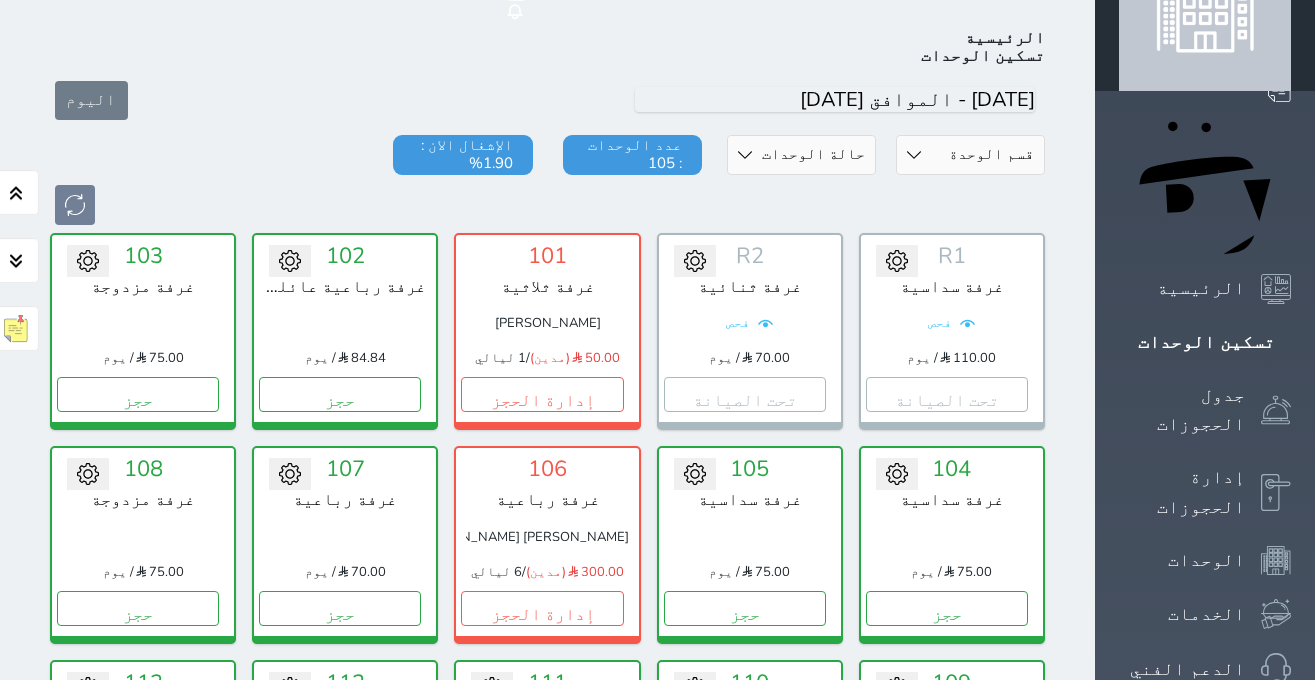 scroll, scrollTop: 0, scrollLeft: 0, axis: both 